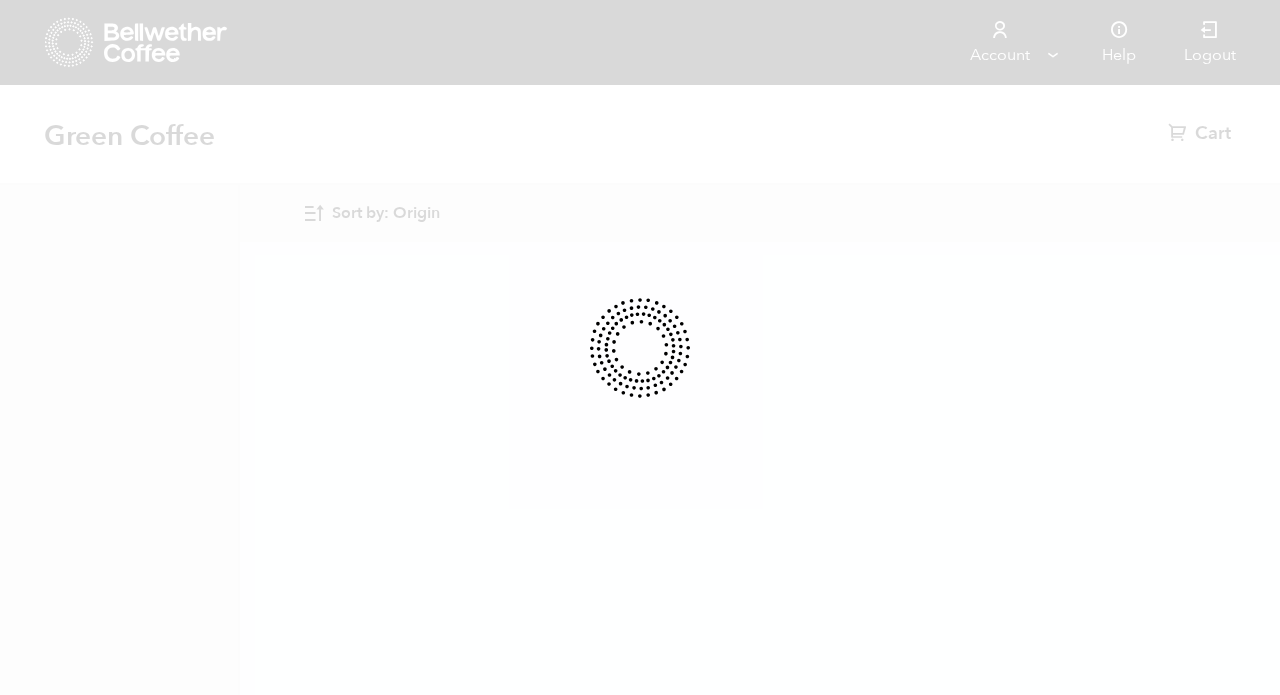 scroll, scrollTop: 0, scrollLeft: 0, axis: both 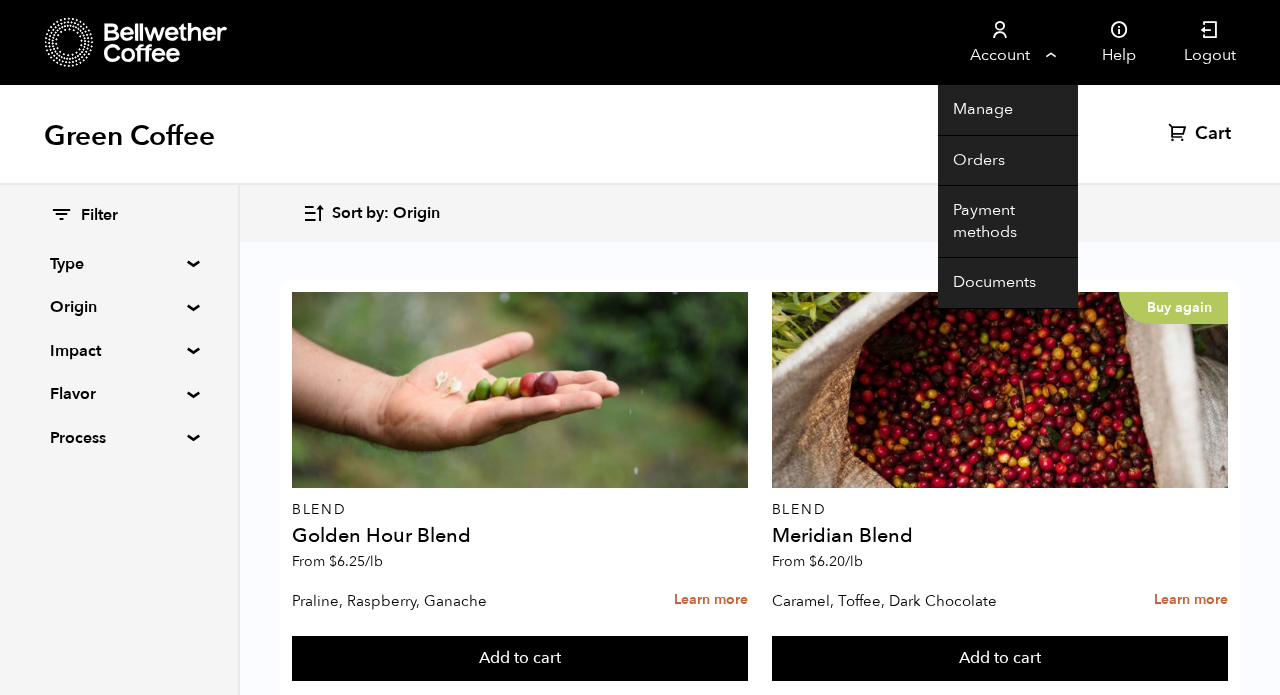 click on "Account" at bounding box center [999, 42] 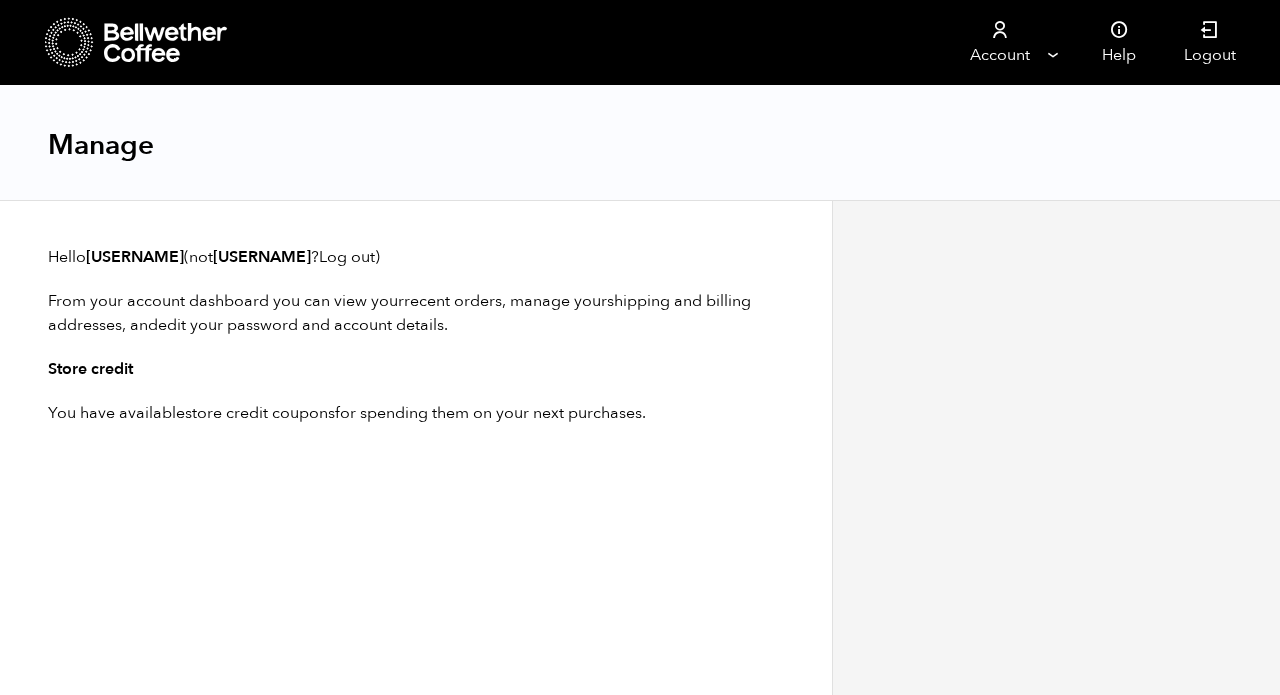 scroll, scrollTop: 0, scrollLeft: 0, axis: both 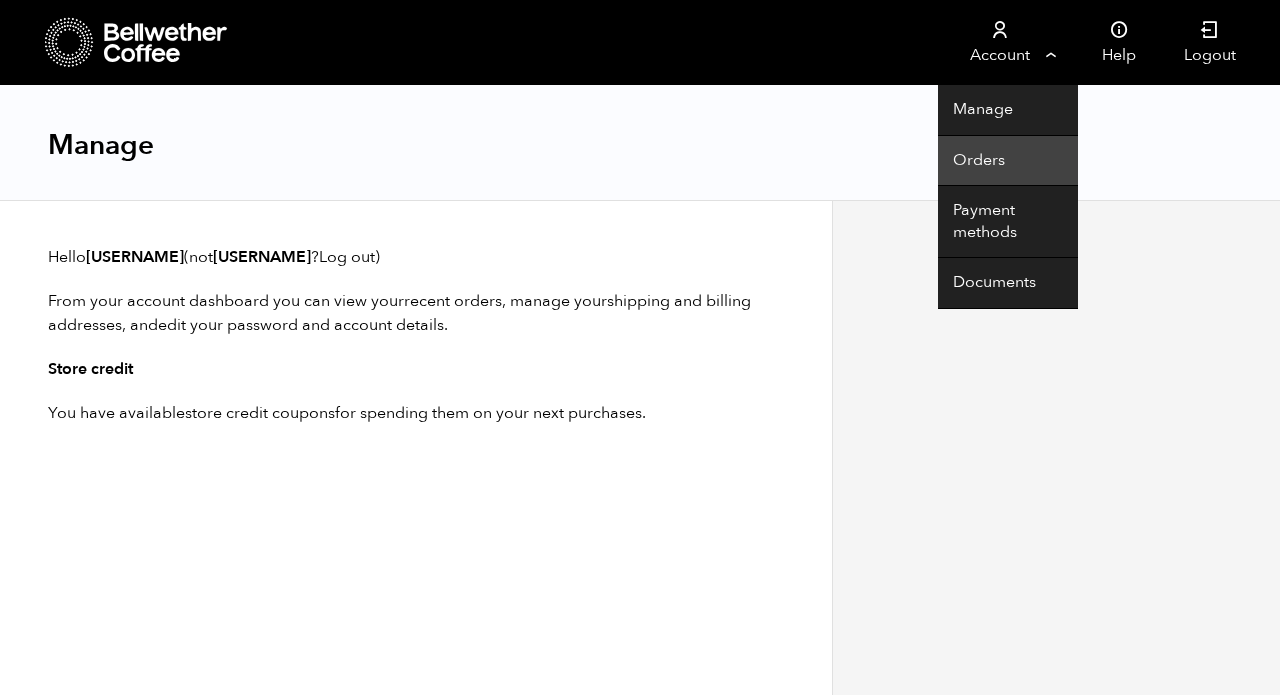 click on "Orders" at bounding box center [1008, 161] 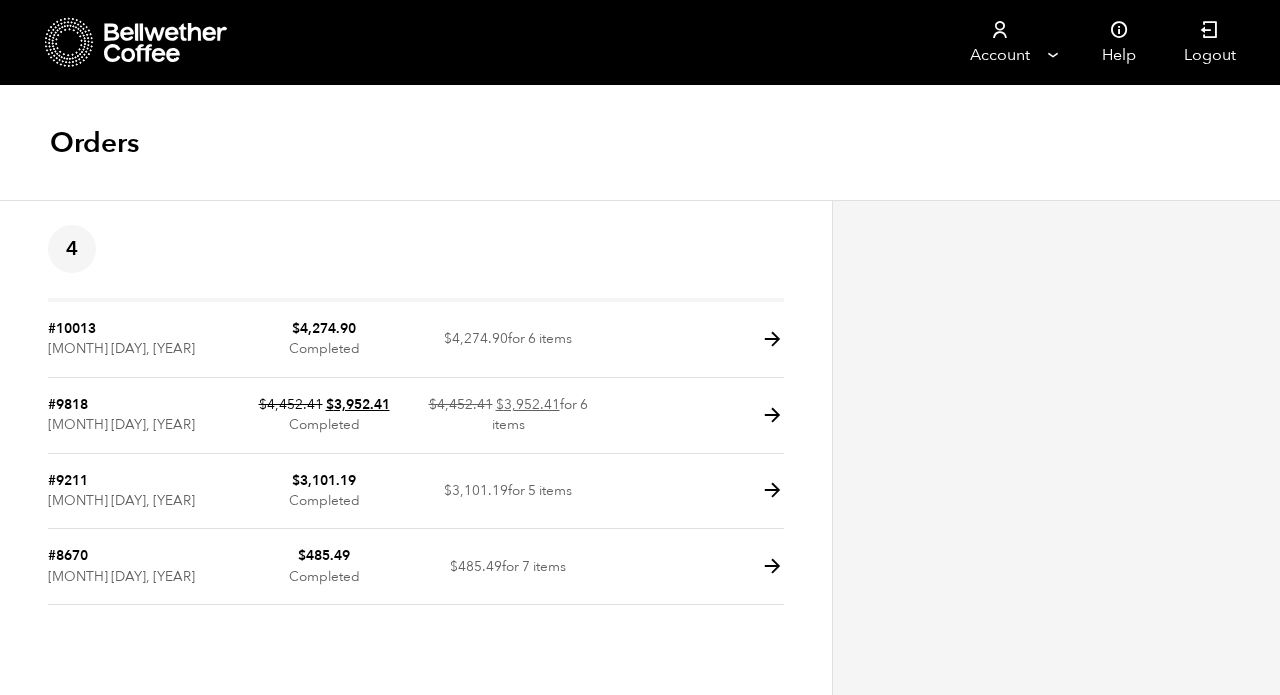 scroll, scrollTop: 0, scrollLeft: 0, axis: both 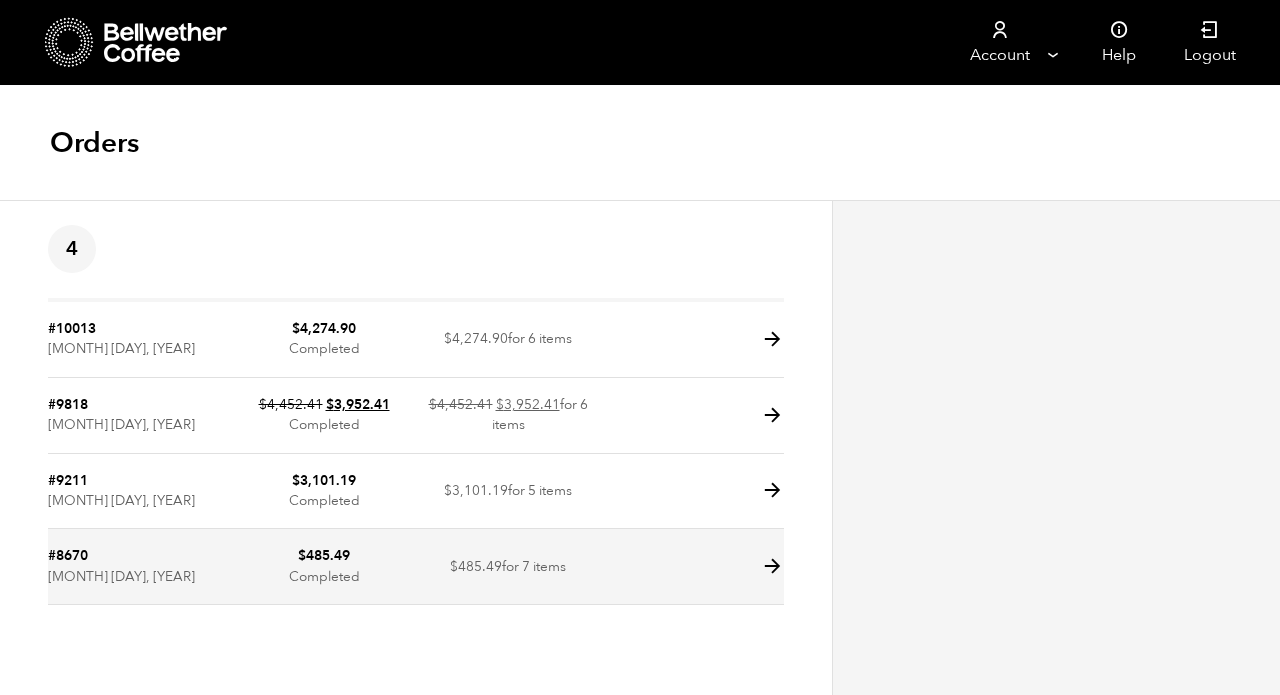 click on "#8670                                         February 4, 2025" at bounding box center [140, 567] 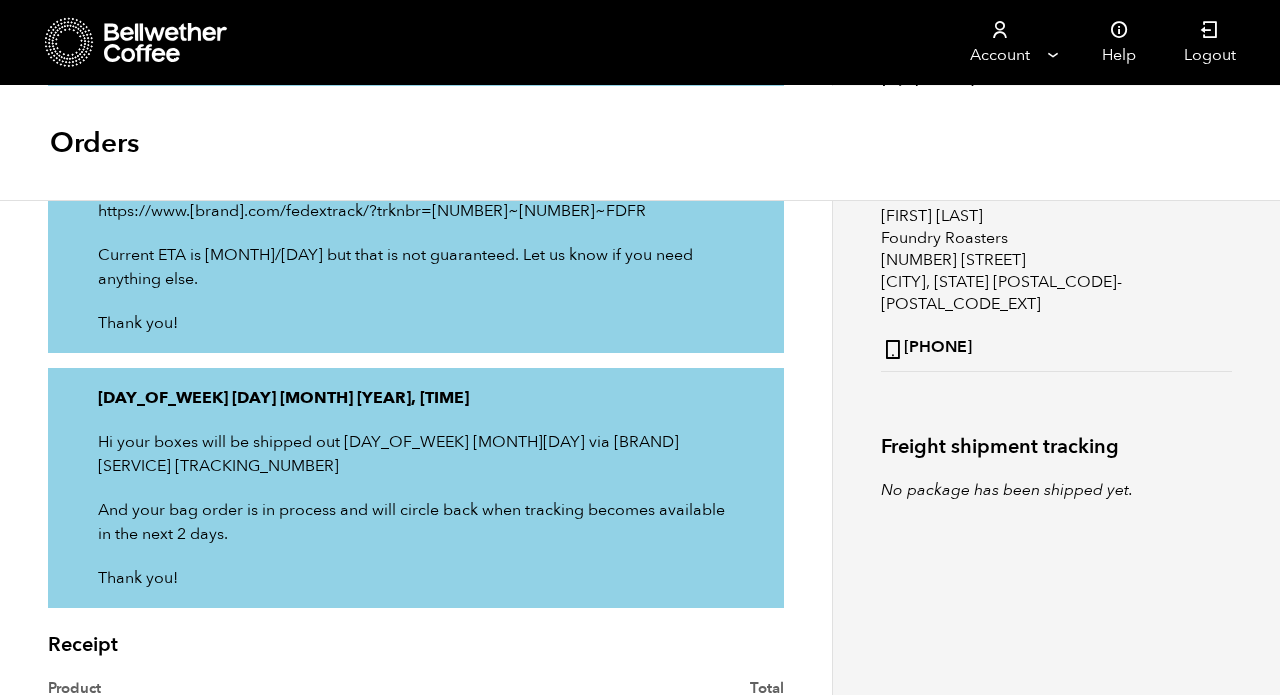 scroll, scrollTop: 301, scrollLeft: 0, axis: vertical 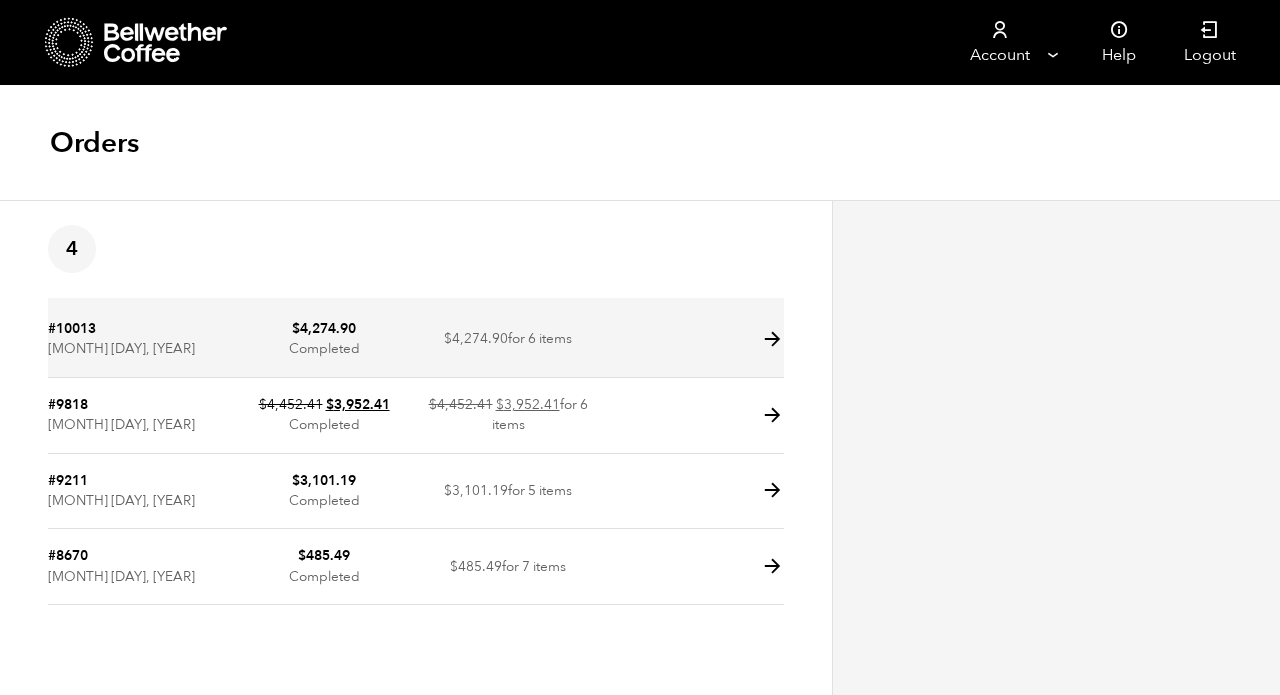 click at bounding box center (772, 339) 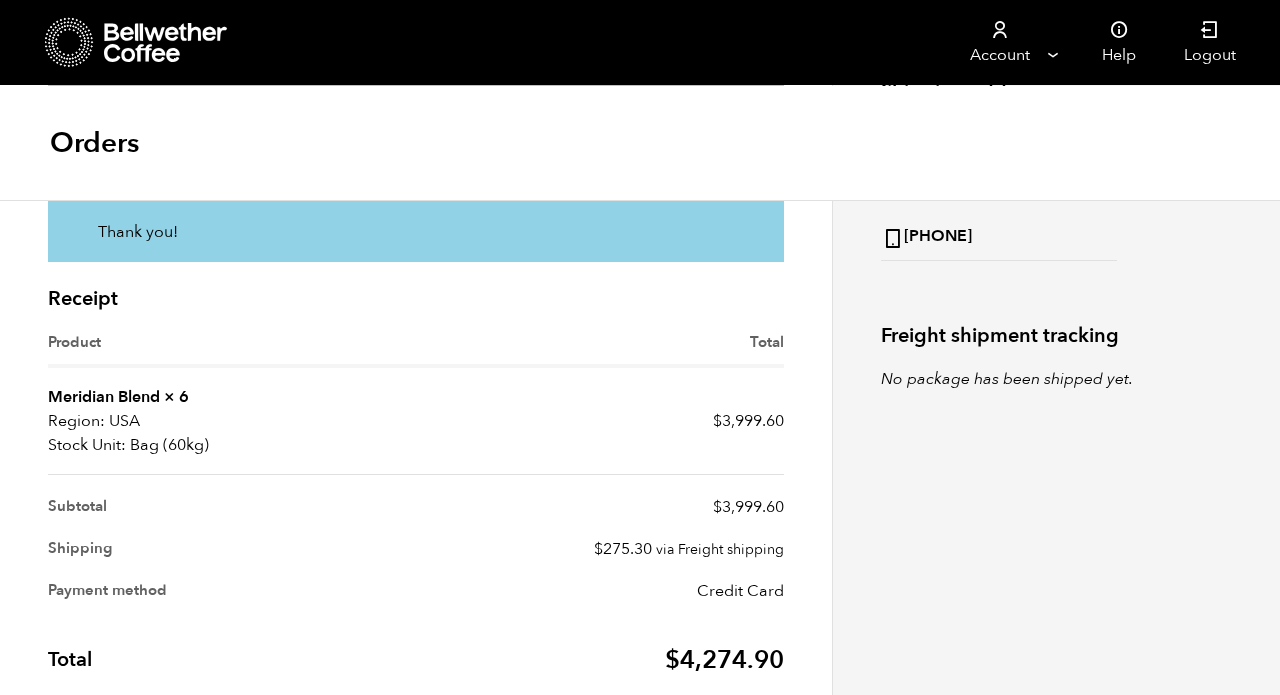 scroll, scrollTop: 445, scrollLeft: 0, axis: vertical 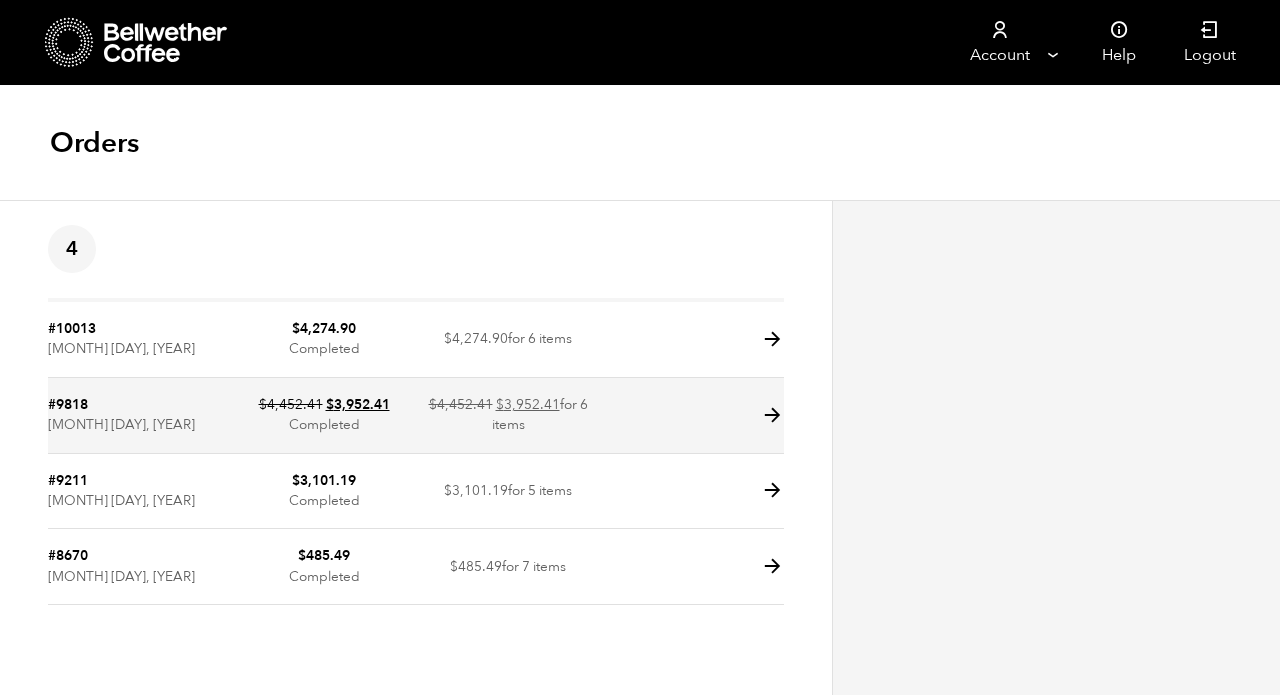 click at bounding box center [772, 415] 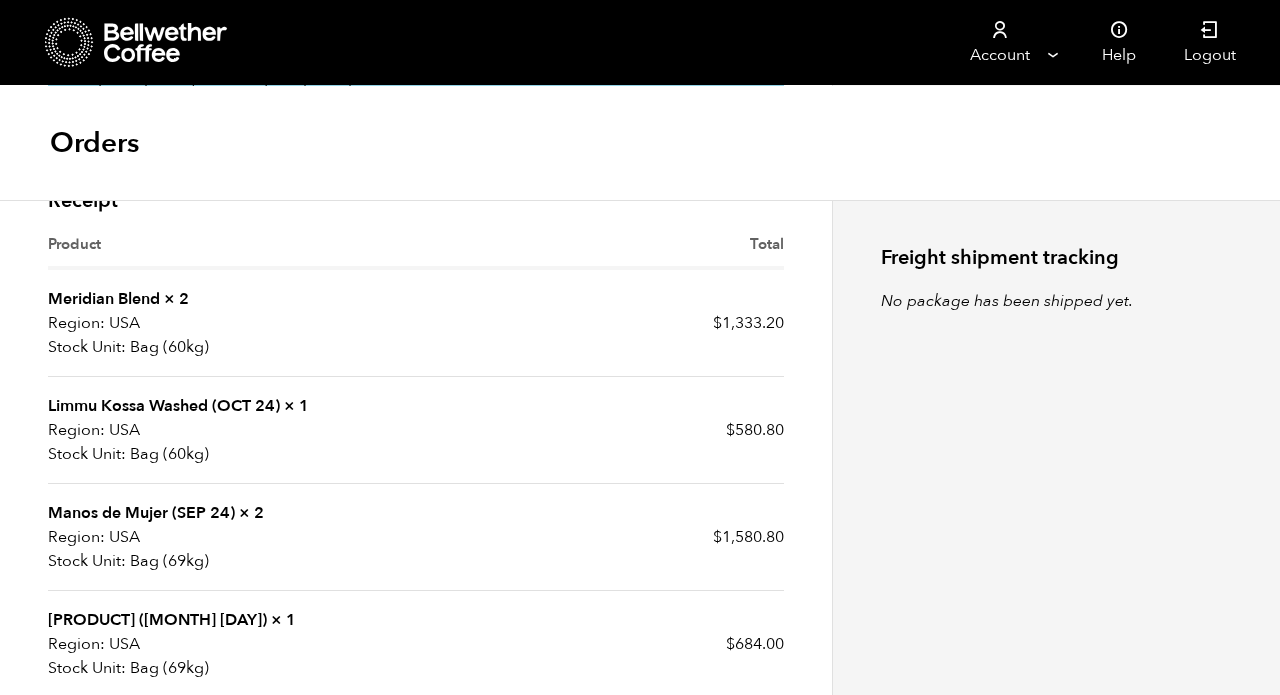scroll, scrollTop: 567, scrollLeft: 0, axis: vertical 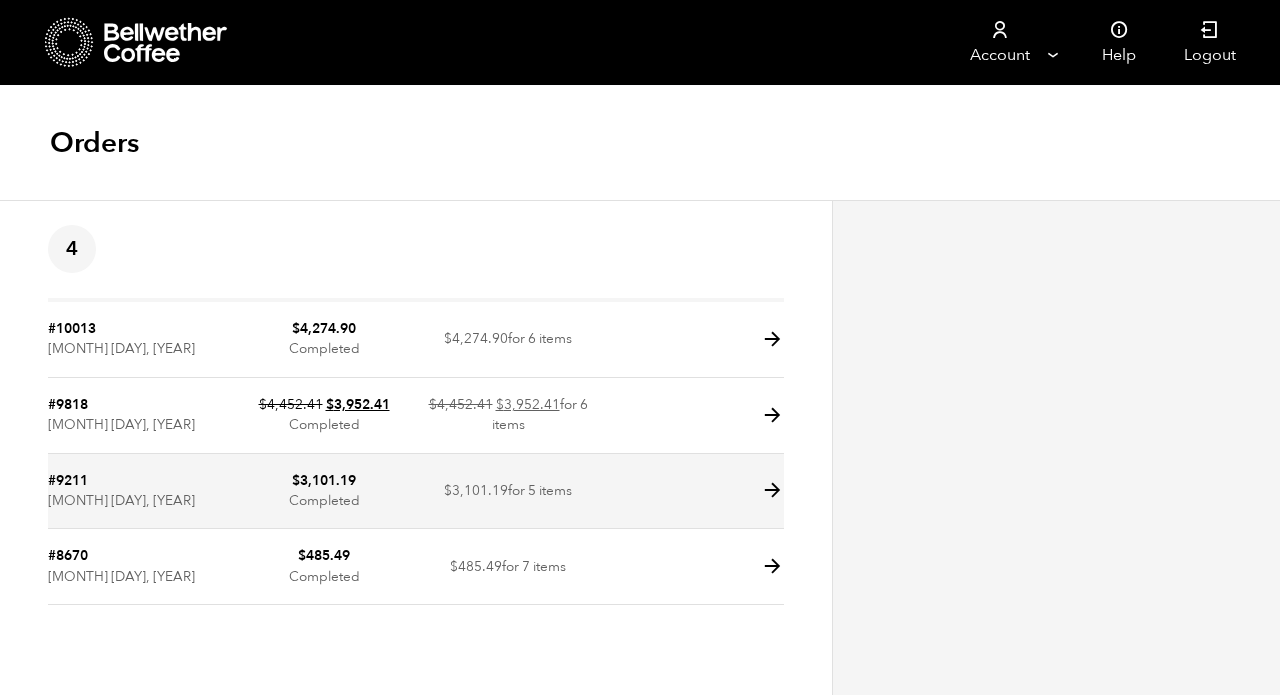 click at bounding box center (772, 490) 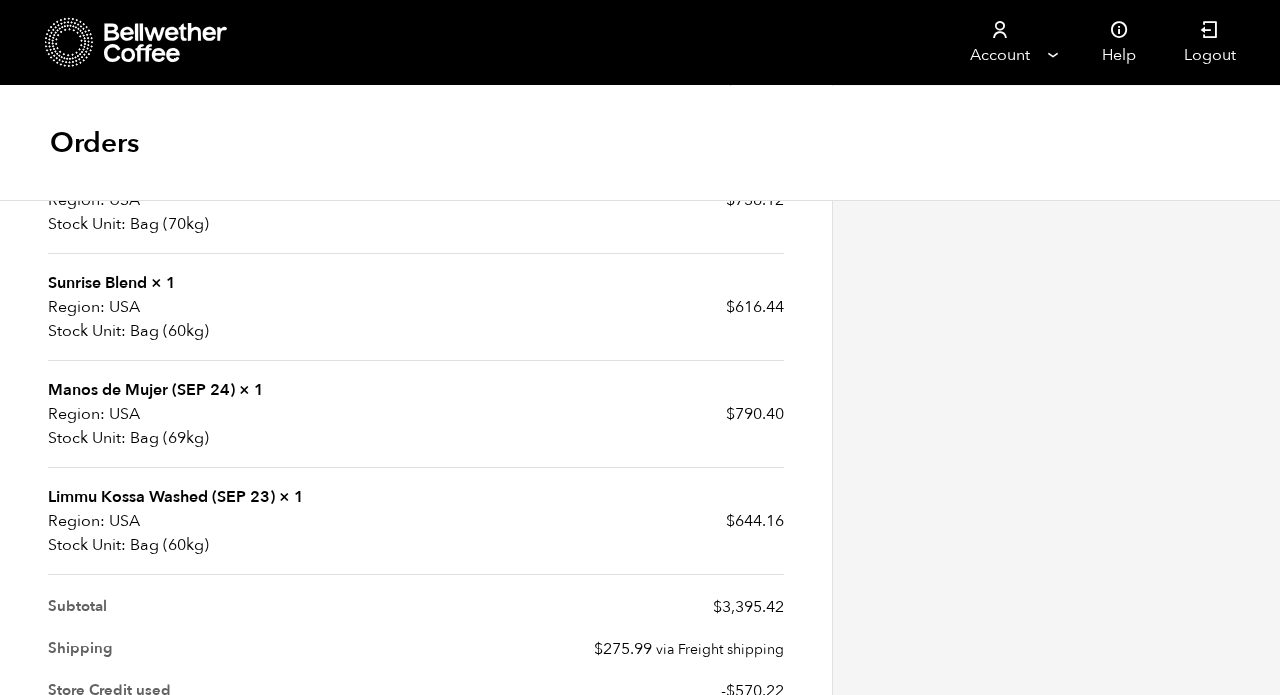 scroll, scrollTop: 854, scrollLeft: 0, axis: vertical 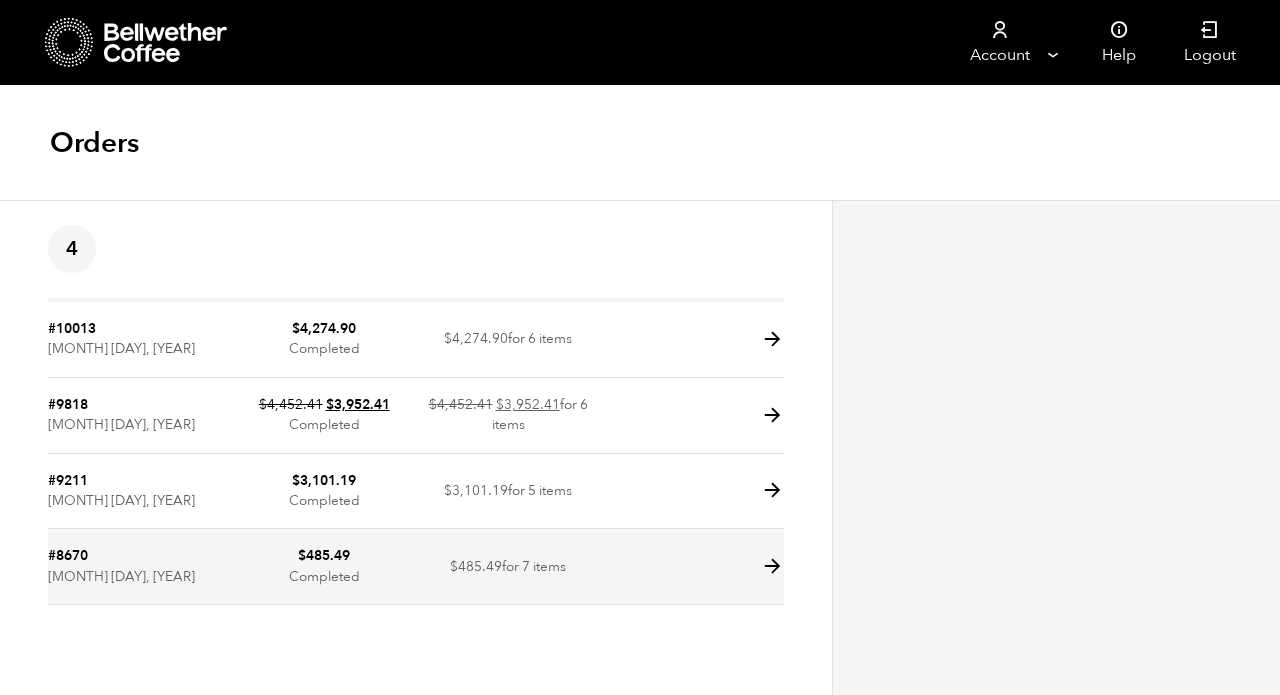 click at bounding box center (772, 566) 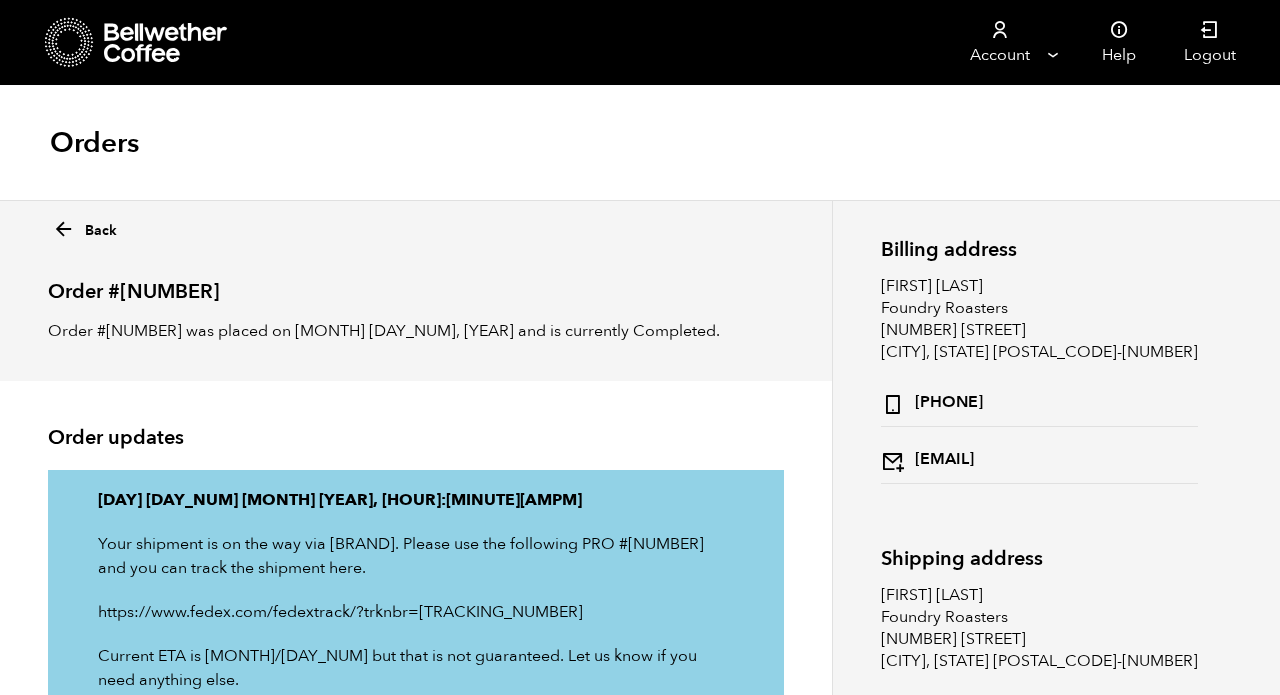 scroll, scrollTop: 0, scrollLeft: 0, axis: both 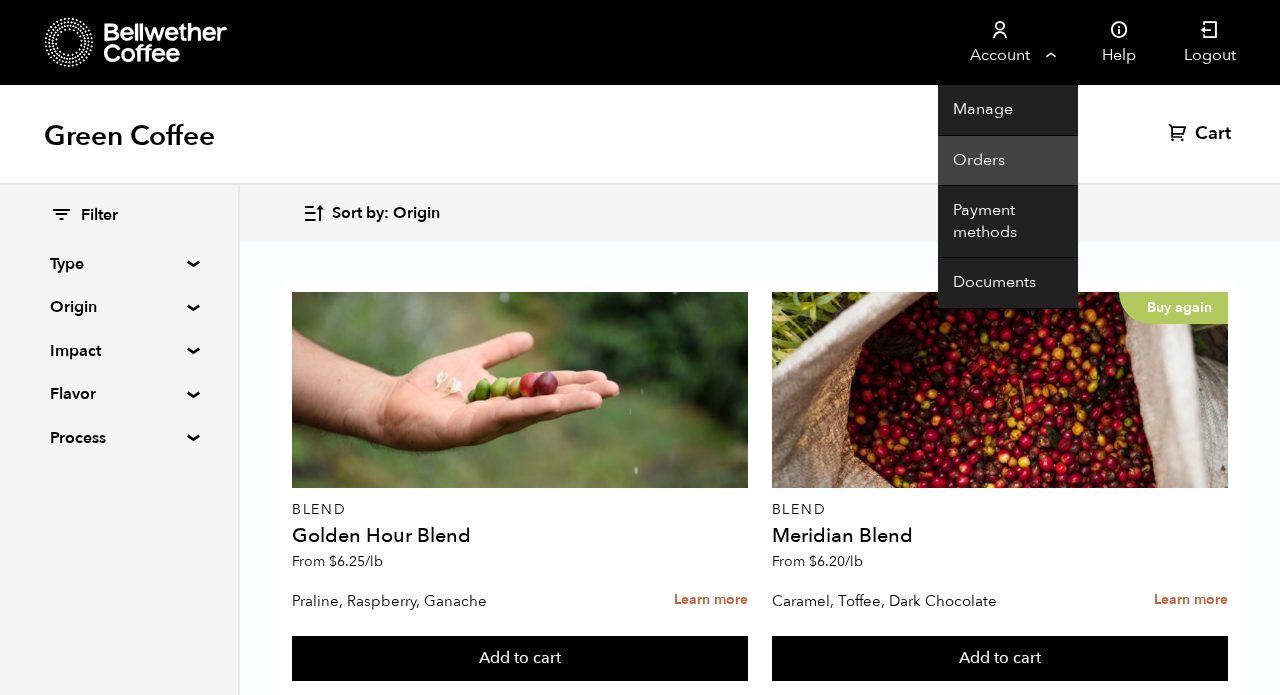 click on "Orders" at bounding box center [1008, 161] 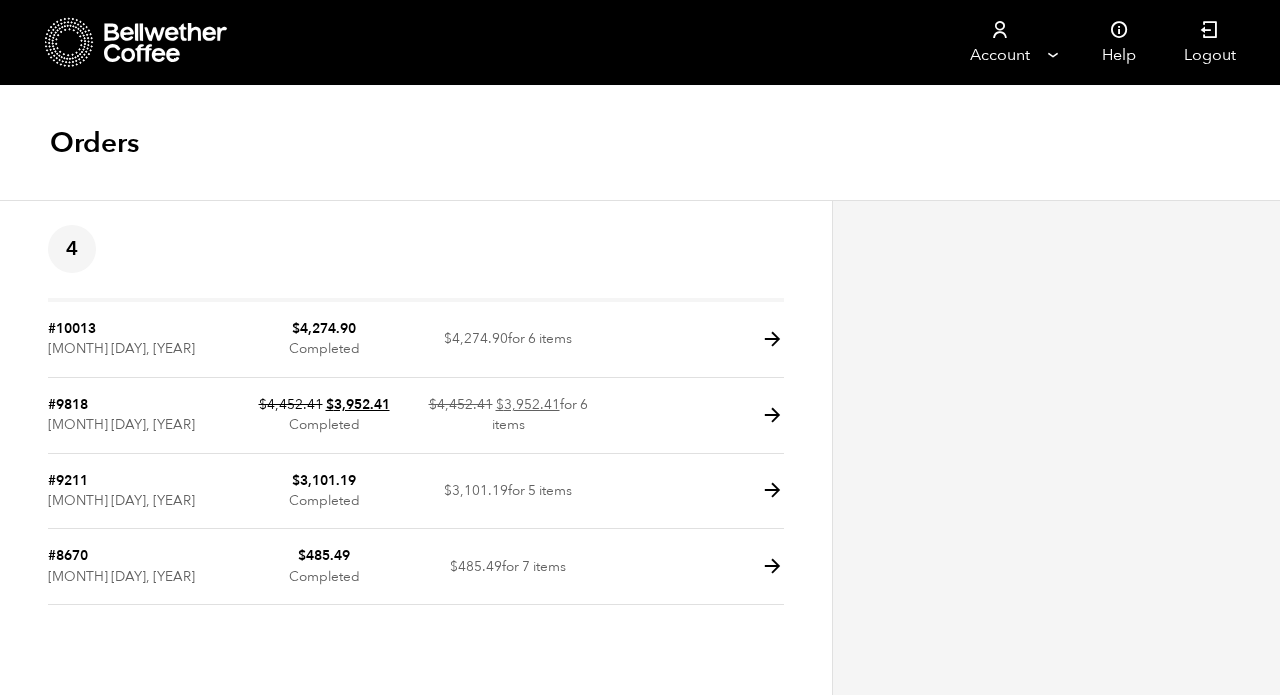 scroll, scrollTop: 0, scrollLeft: 0, axis: both 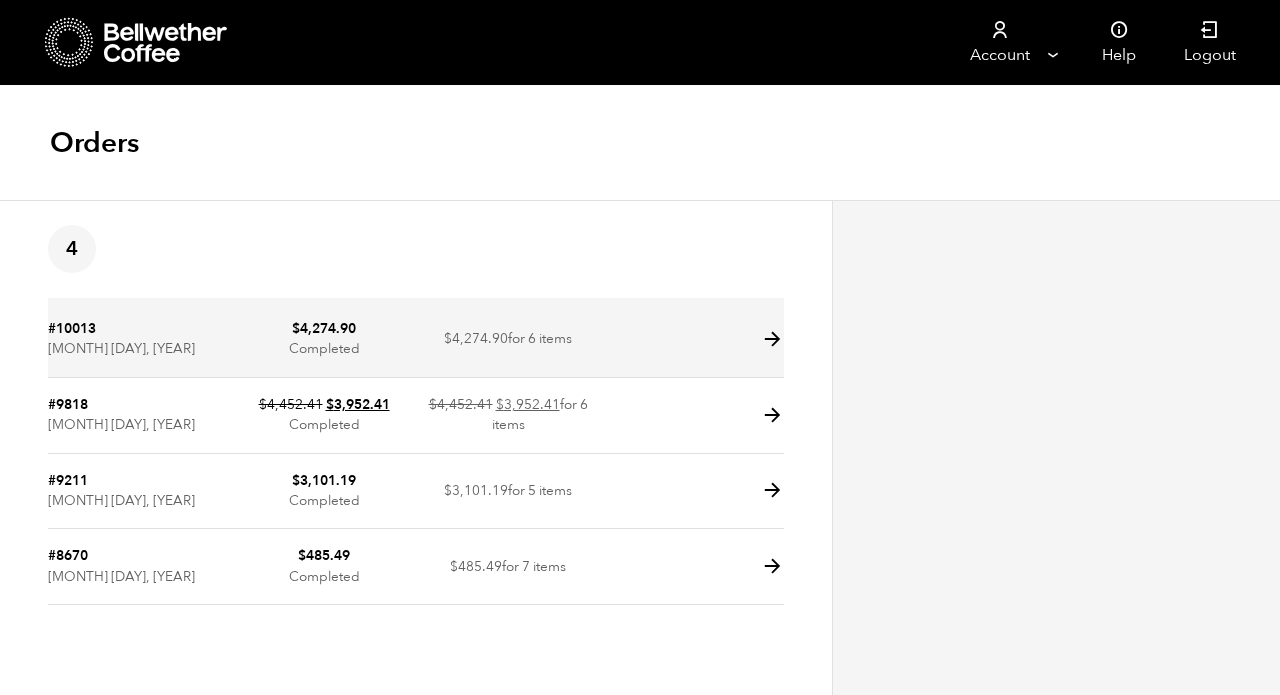 click at bounding box center [772, 339] 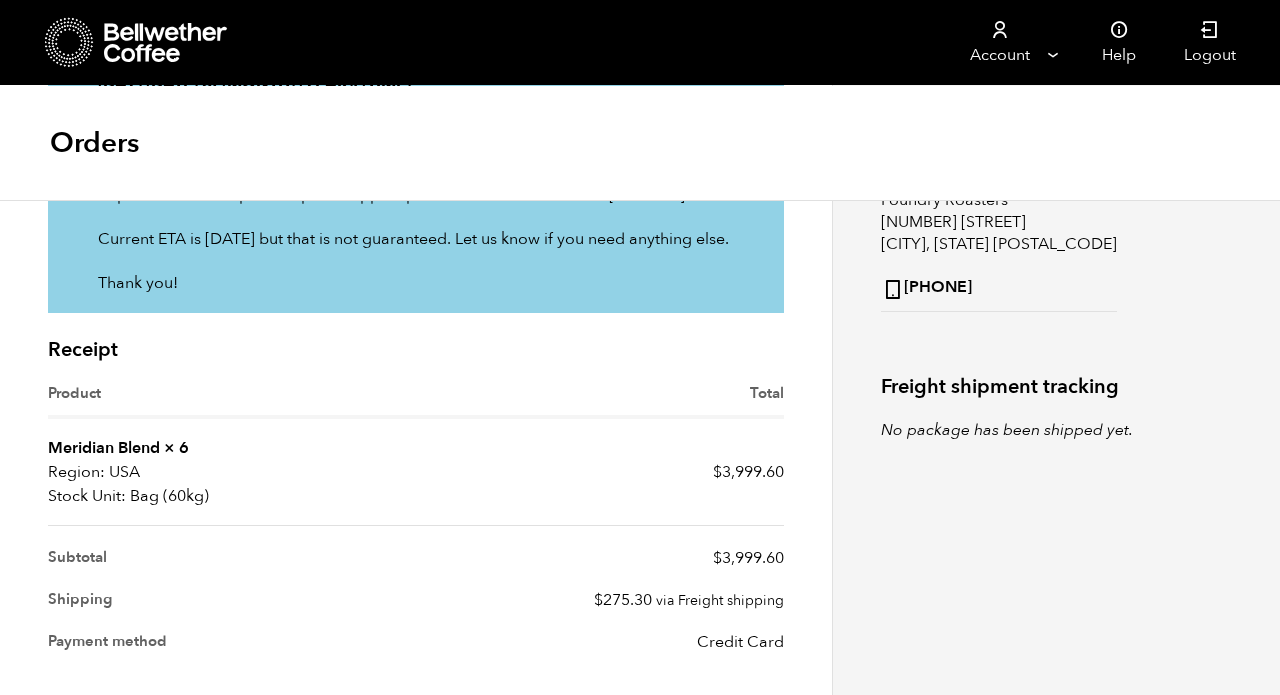 scroll, scrollTop: 303, scrollLeft: 0, axis: vertical 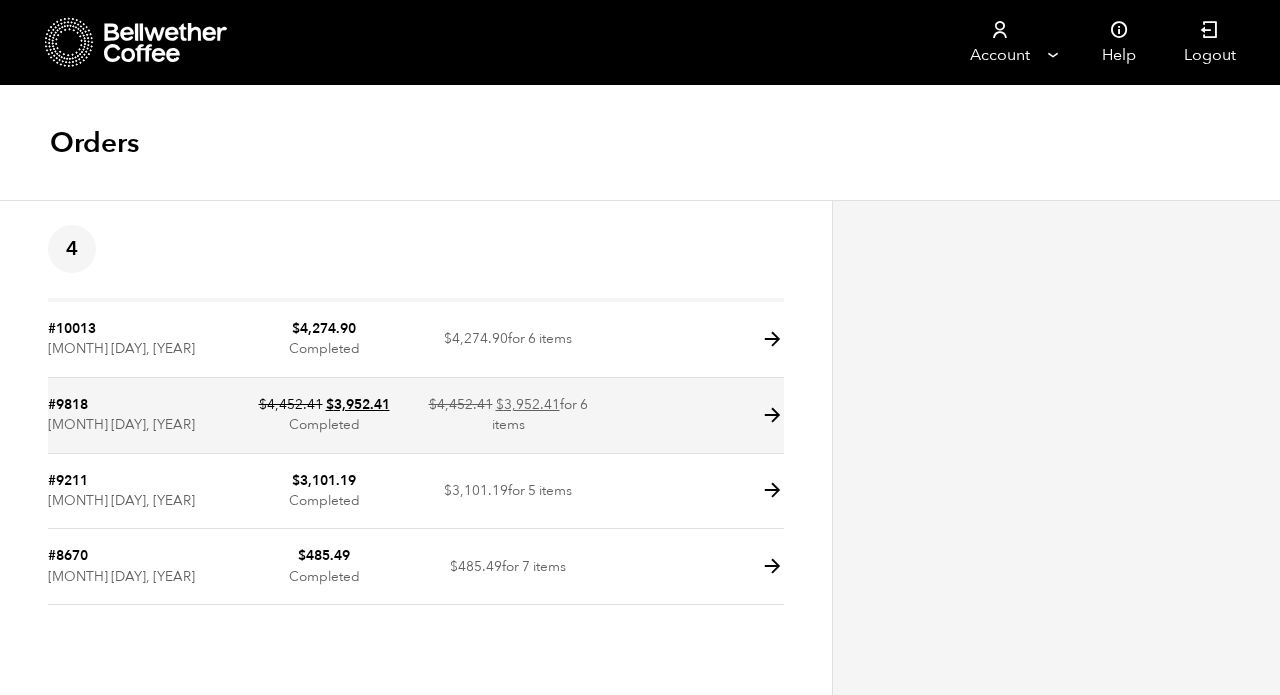 click at bounding box center [772, 415] 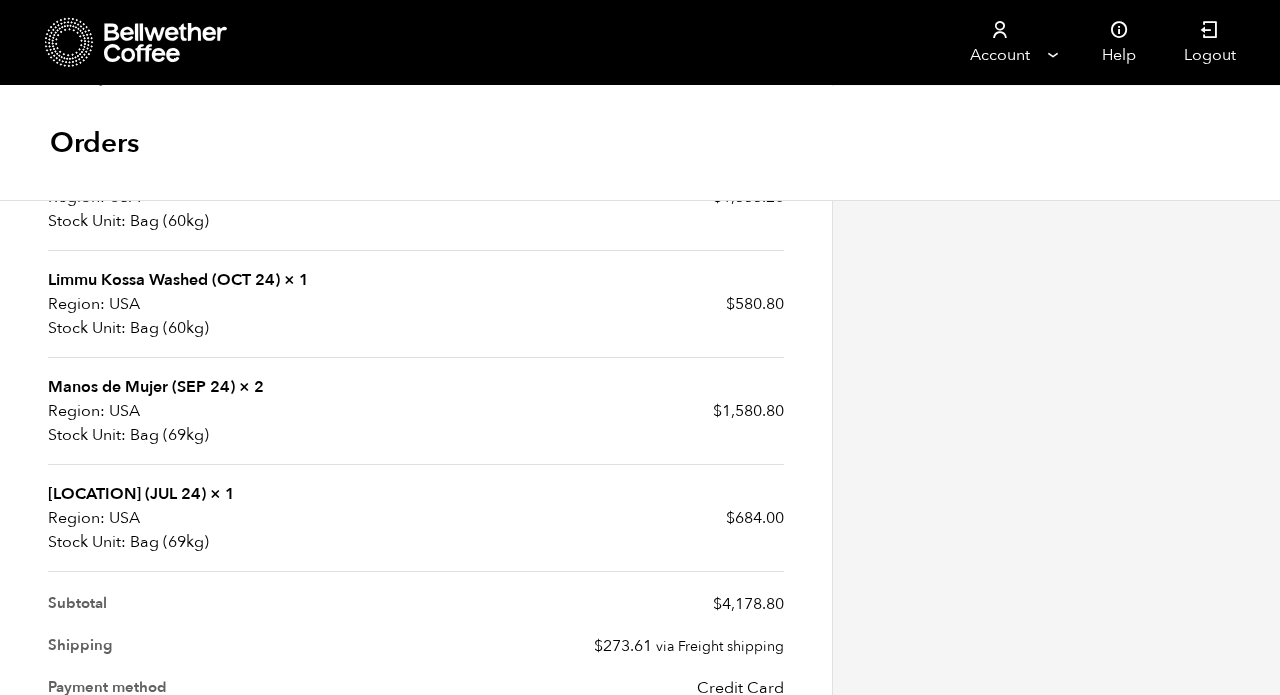 scroll, scrollTop: 683, scrollLeft: 0, axis: vertical 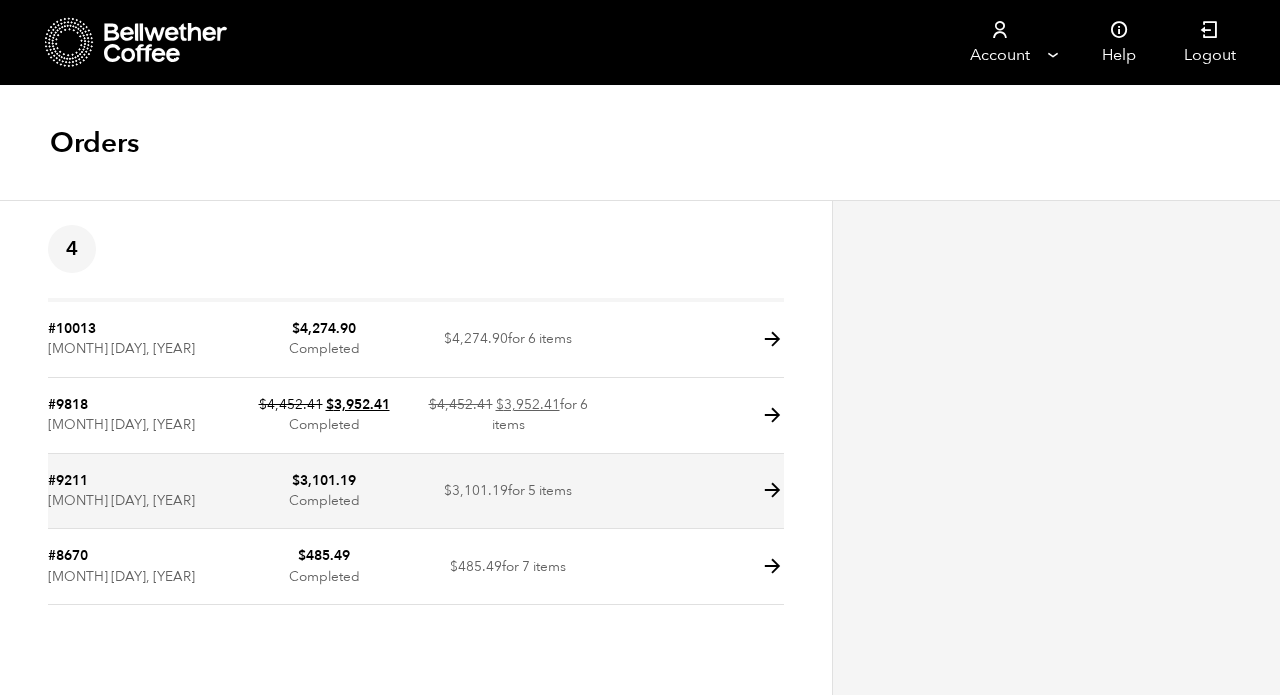 click at bounding box center (772, 490) 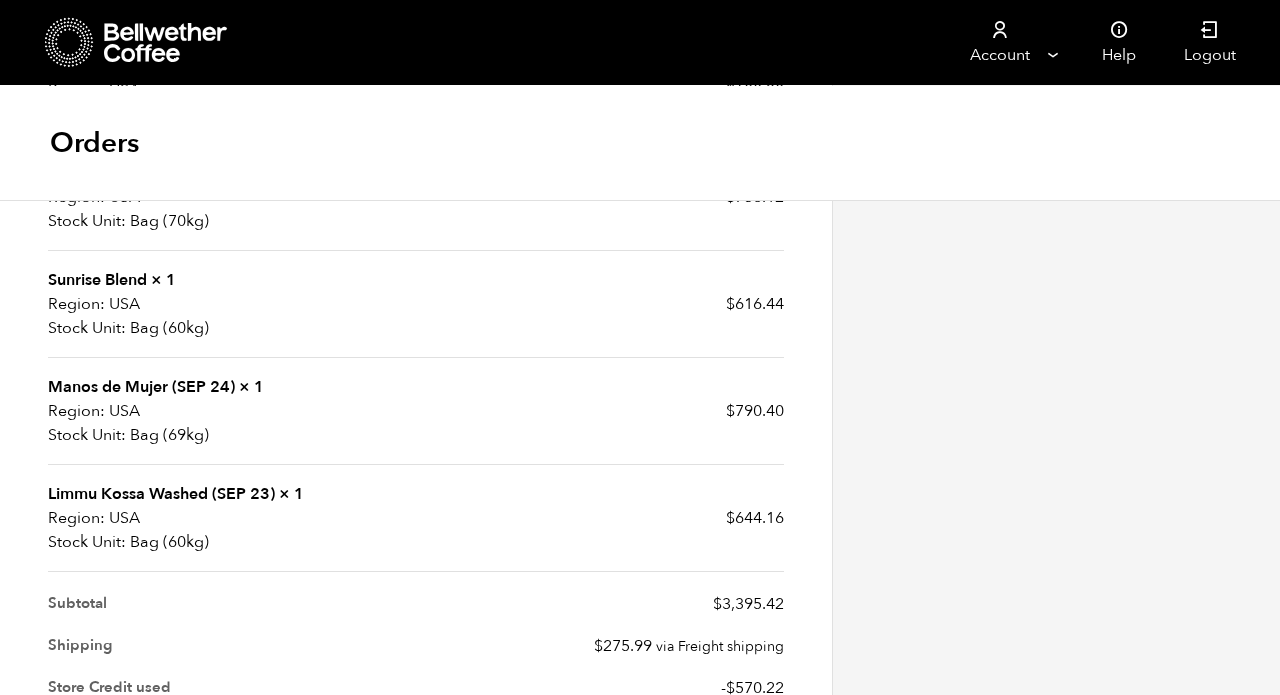 scroll, scrollTop: 879, scrollLeft: 0, axis: vertical 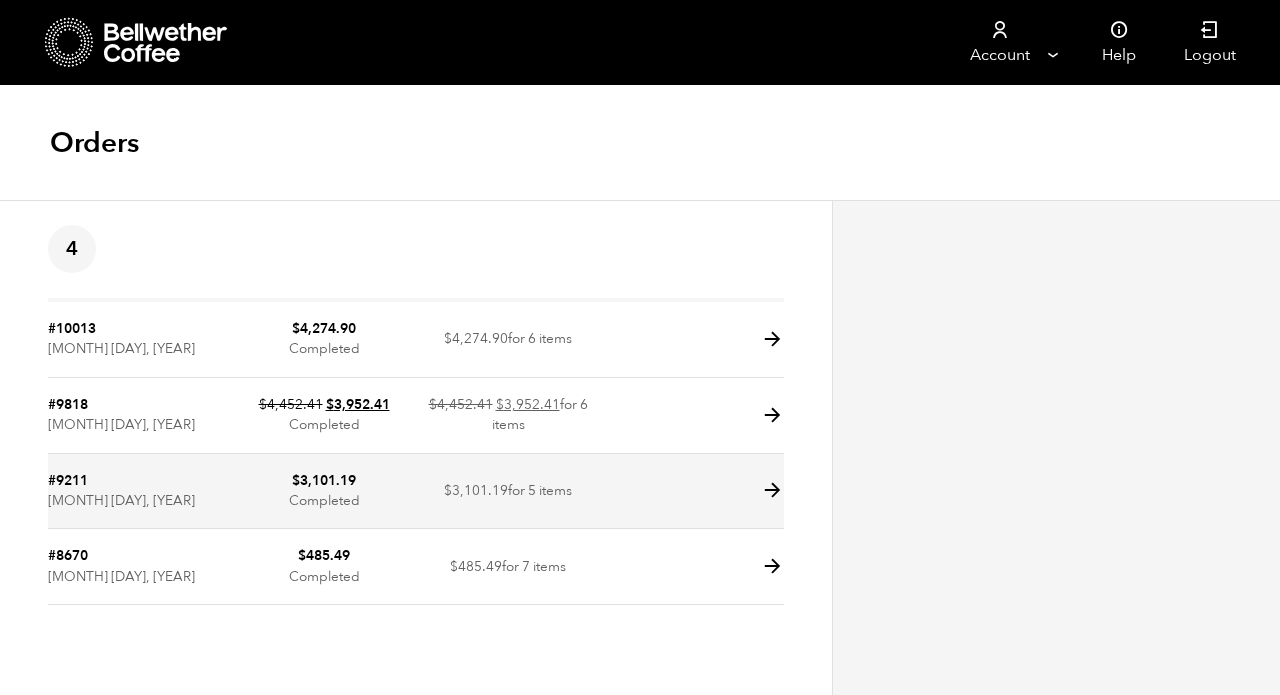 click at bounding box center (772, 490) 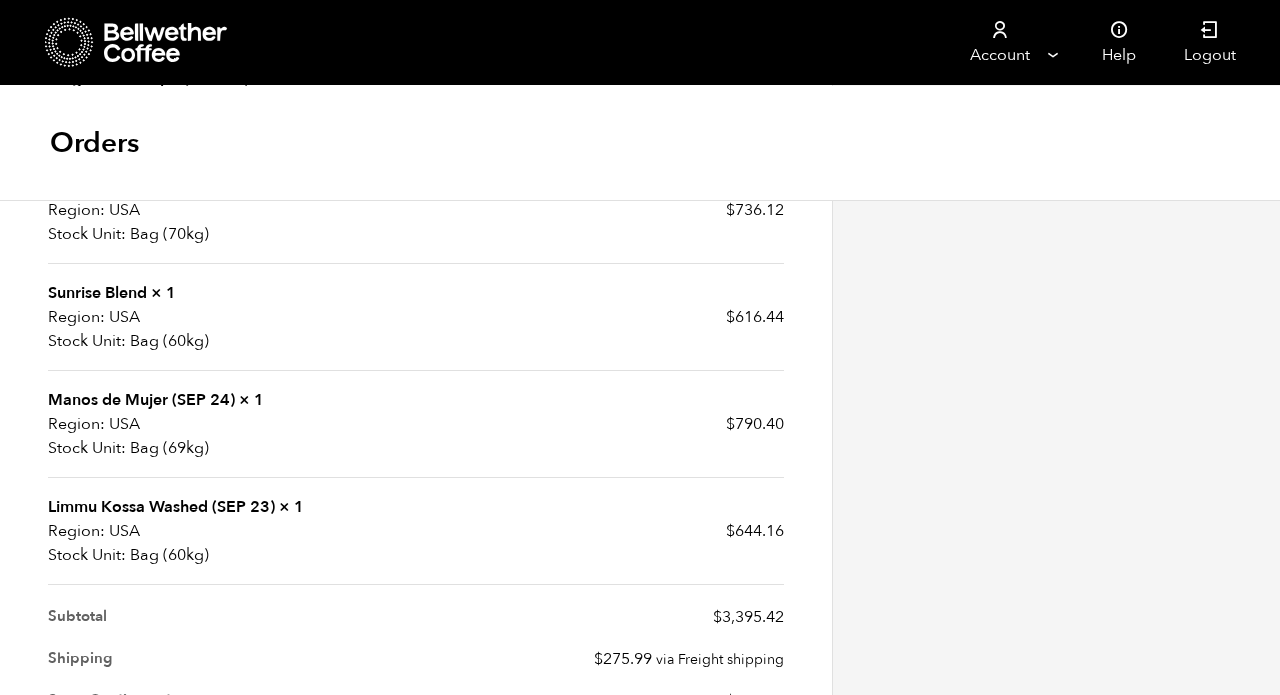 scroll, scrollTop: 866, scrollLeft: 0, axis: vertical 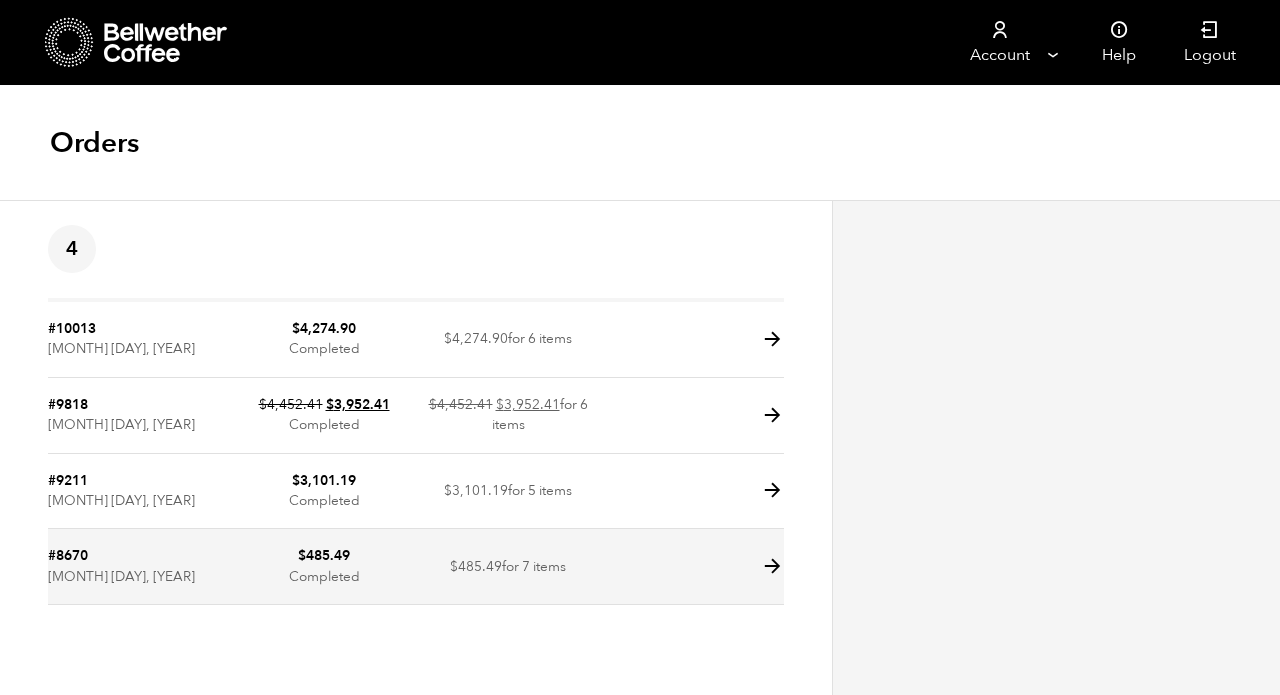 click at bounding box center (772, 566) 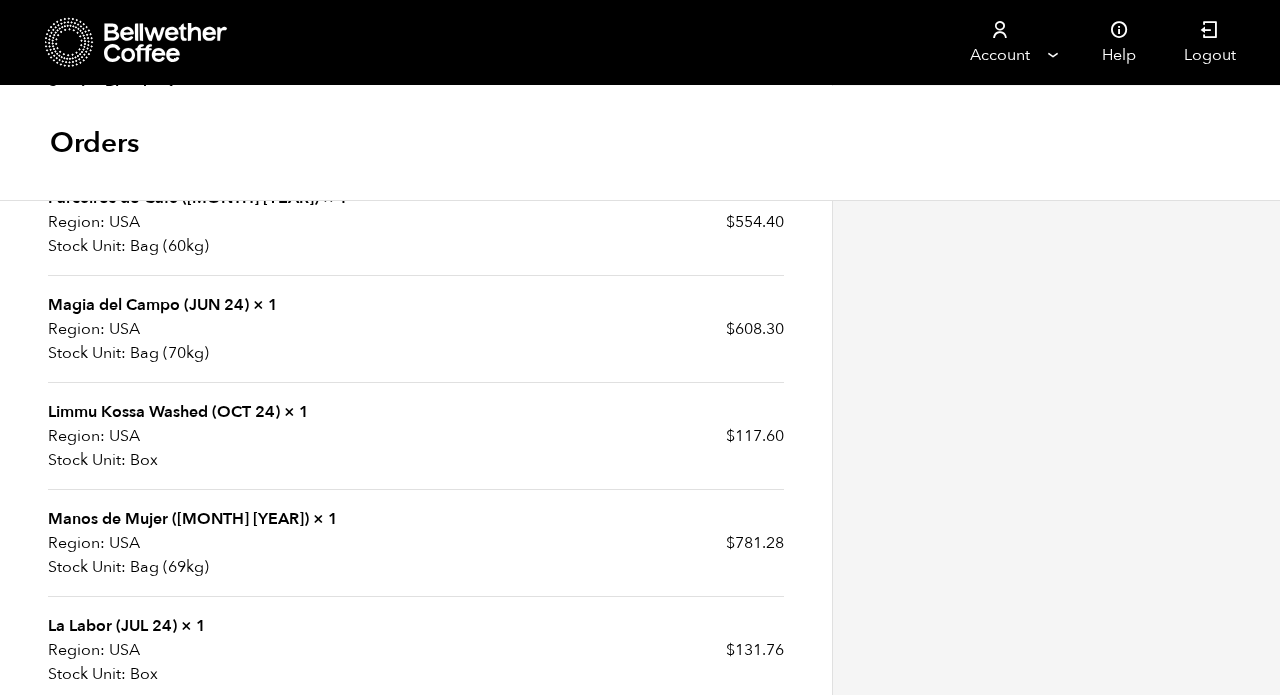 scroll, scrollTop: 1031, scrollLeft: 0, axis: vertical 